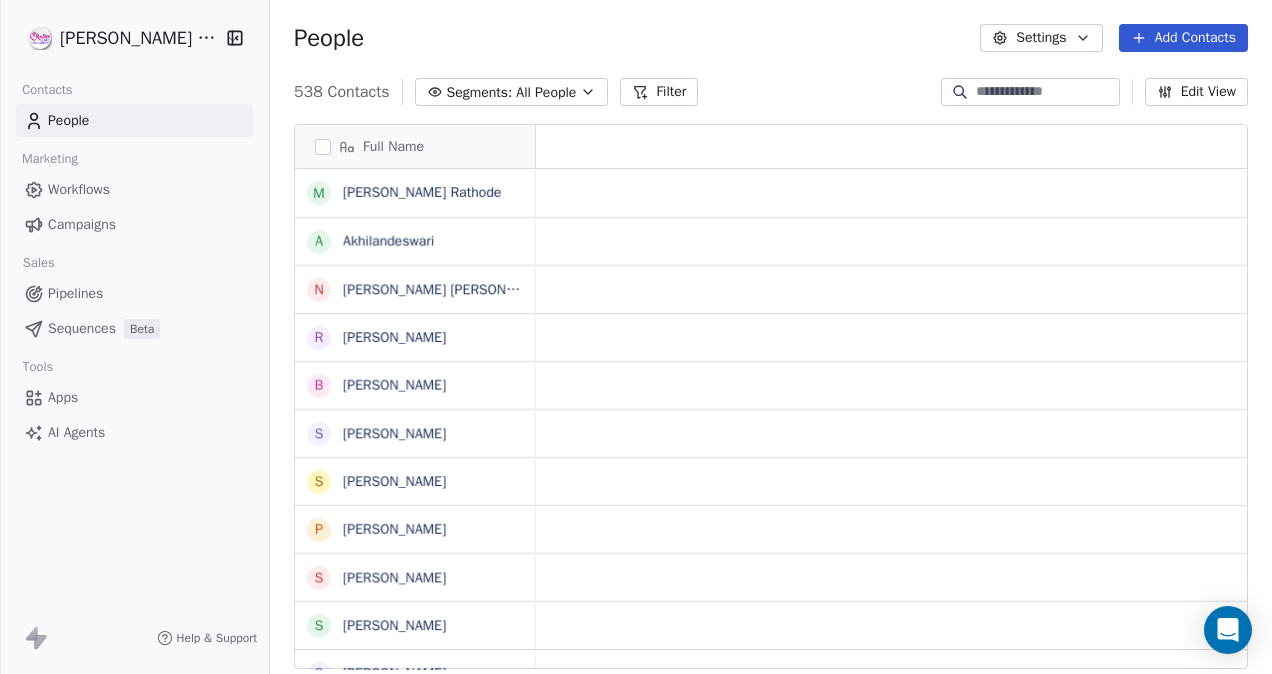 scroll, scrollTop: 0, scrollLeft: 0, axis: both 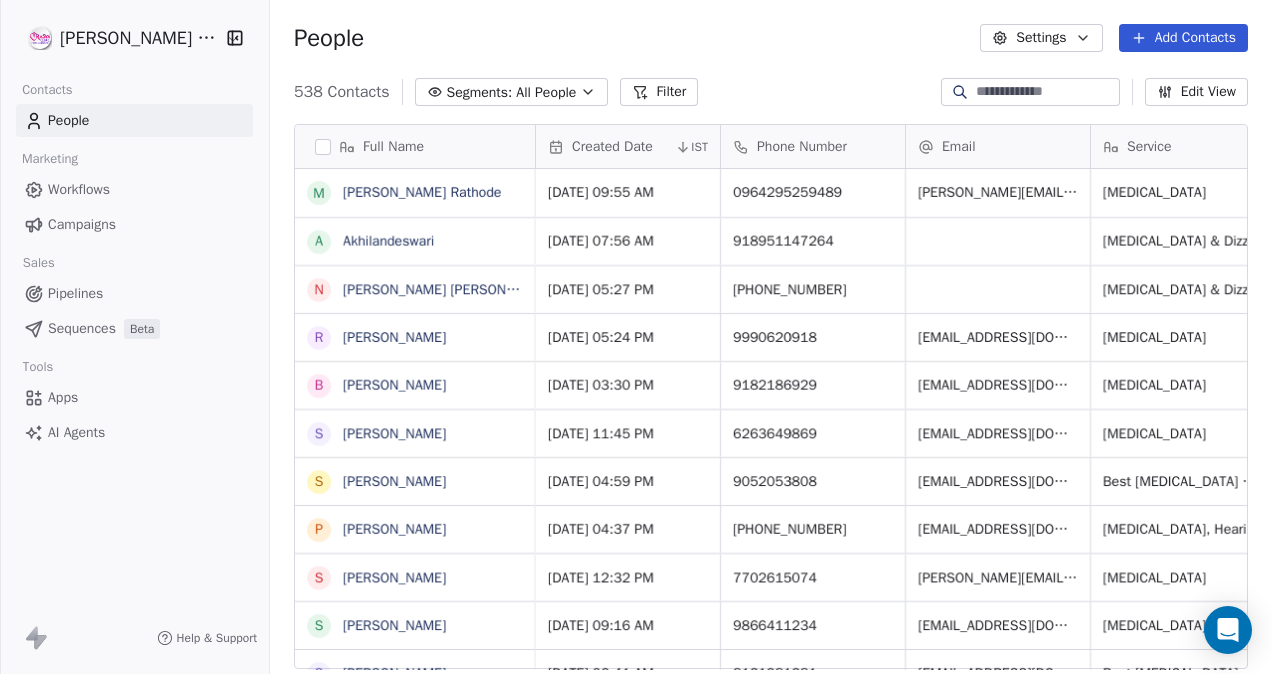 click on "[PERSON_NAME] Clinic Contacts People Marketing Workflows Campaigns Sales Pipelines Sequences Beta Tools Apps AI Agents Help & Support People Settings  Add Contacts 538 Contacts Segments: All People Filter  Edit View Tag Add to Sequence Export Full Name M [PERSON_NAME] Rathode A Akhilandeswari N [PERSON_NAME] [PERSON_NAME] R [PERSON_NAME] B [PERSON_NAME] S [PERSON_NAME] S [PERSON_NAME] P [PERSON_NAME] [PERSON_NAME] [PERSON_NAME] S [PERSON_NAME] A [PERSON_NAME] K K [PERSON_NAME] E [PERSON_NAME] [PERSON_NAME] S [PERSON_NAME] [PERSON_NAME] [PERSON_NAME] S [PERSON_NAME] B Bhi Bhai R [PERSON_NAME] R [PERSON_NAME] A [PERSON_NAME] [PERSON_NAME] R [PERSON_NAME] D [PERSON_NAME] [PERSON_NAME] S [PERSON_NAME] [PERSON_NAME] J [PERSON_NAME] [PERSON_NAME] S [PERSON_NAME] R [PERSON_NAME] Created Date IST Phone Number Email Service Tags Status Appointment Time [DATE] 09:55 AM 0964295259489 [PERSON_NAME][EMAIL_ADDRESS][DOMAIN_NAME] [MEDICAL_DATA] [MEDICAL_DATA] Closed Won [DATE] 07:56 AM 918951147264 [MEDICAL_DATA] & Dizziness Vestib Decision Pending Lead" at bounding box center (636, 337) 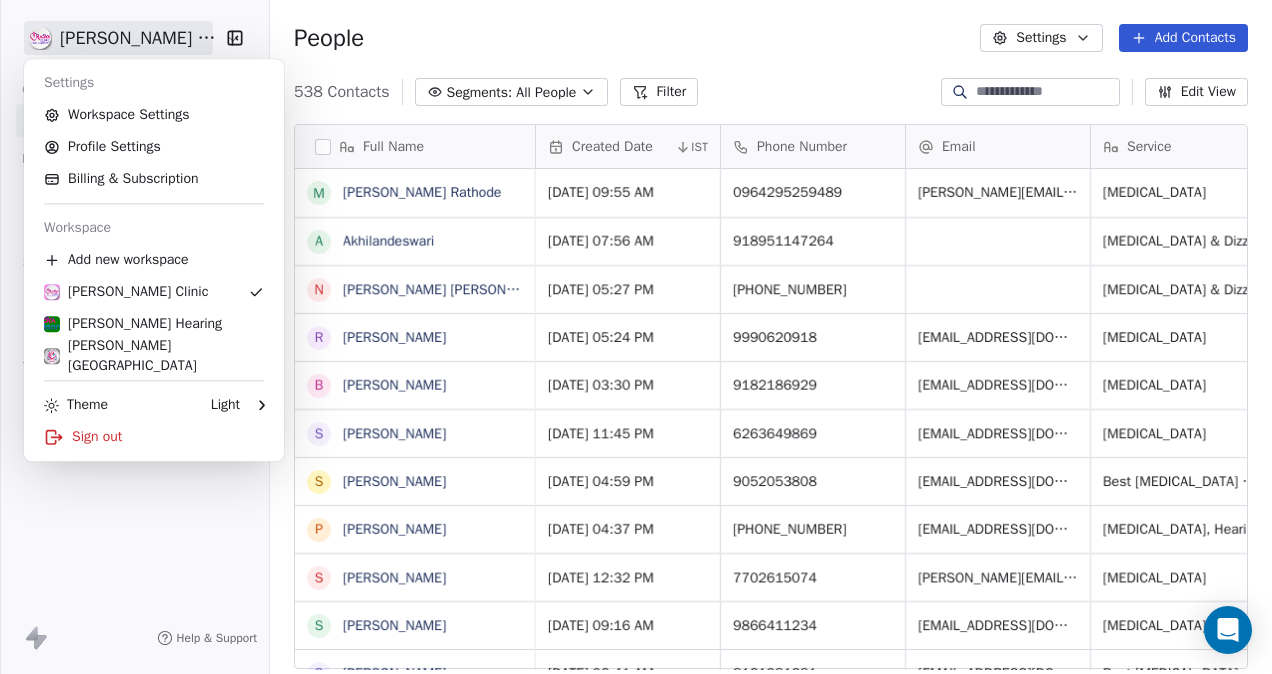 click on "[PERSON_NAME] Clinic Contacts People Marketing Workflows Campaigns Sales Pipelines Sequences Beta Tools Apps AI Agents Help & Support People Settings  Add Contacts 538 Contacts Segments: All People Filter  Edit View Tag Add to Sequence Export Full Name M [PERSON_NAME] Rathode A Akhilandeswari N [PERSON_NAME] [PERSON_NAME] R [PERSON_NAME] B [PERSON_NAME] S [PERSON_NAME] S [PERSON_NAME] P [PERSON_NAME] [PERSON_NAME] [PERSON_NAME] S [PERSON_NAME] A [PERSON_NAME] K K [PERSON_NAME] E [PERSON_NAME] [PERSON_NAME] S [PERSON_NAME] [PERSON_NAME] [PERSON_NAME] S [PERSON_NAME] B Bhi Bhai R [PERSON_NAME] R [PERSON_NAME] A [PERSON_NAME] [PERSON_NAME] R [PERSON_NAME] D [PERSON_NAME] [PERSON_NAME] S [PERSON_NAME] [PERSON_NAME] J [PERSON_NAME] [PERSON_NAME] S [PERSON_NAME] R [PERSON_NAME] Created Date IST Phone Number Email Service Tags Status Appointment Time [DATE] 09:55 AM 0964295259489 [PERSON_NAME][EMAIL_ADDRESS][DOMAIN_NAME] [MEDICAL_DATA] [MEDICAL_DATA] Closed Won [DATE] 07:56 AM 918951147264 [MEDICAL_DATA] & Dizziness Vestib Decision Pending Lead" at bounding box center (636, 337) 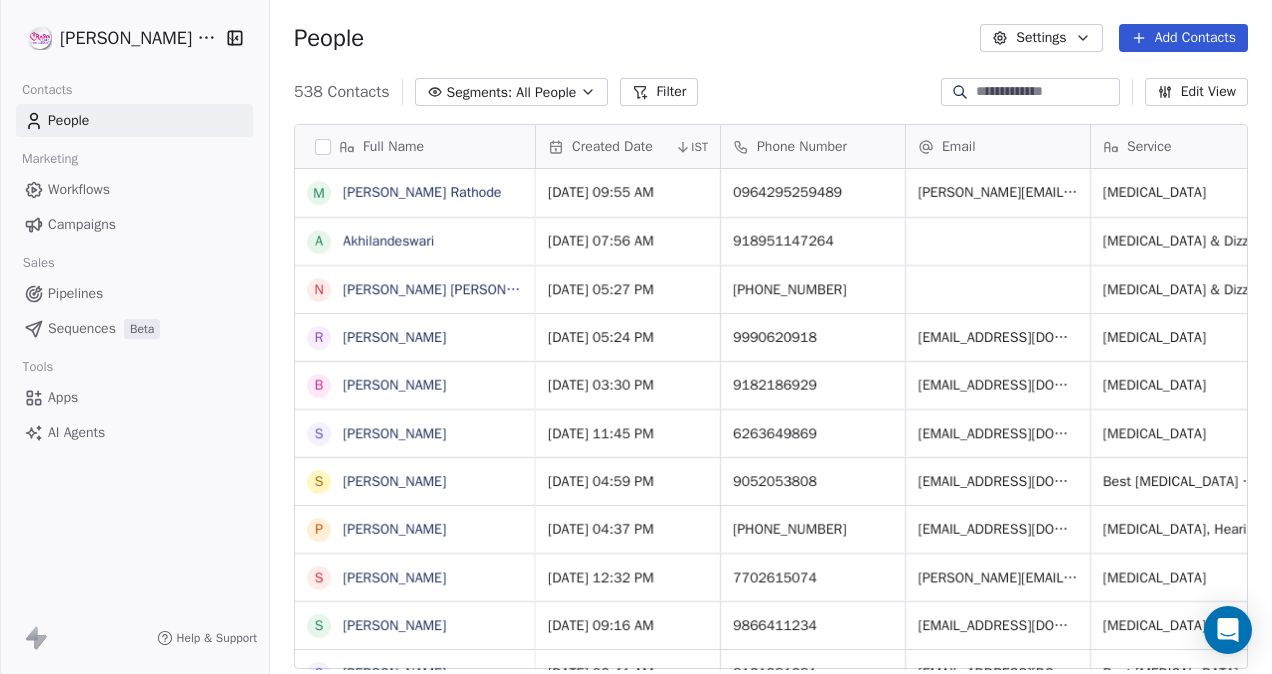 click on "[PERSON_NAME] Clinic Contacts People Marketing Workflows Campaigns Sales Pipelines Sequences Beta Tools Apps AI Agents Help & Support People Settings  Add Contacts 538 Contacts Segments: All People Filter  Edit View Tag Add to Sequence Export Full Name M [PERSON_NAME] Rathode A Akhilandeswari N [PERSON_NAME] [PERSON_NAME] R [PERSON_NAME] B [PERSON_NAME] S [PERSON_NAME] S [PERSON_NAME] P [PERSON_NAME] [PERSON_NAME] [PERSON_NAME] S [PERSON_NAME] A [PERSON_NAME] K K [PERSON_NAME] E [PERSON_NAME] [PERSON_NAME] S [PERSON_NAME] [PERSON_NAME] [PERSON_NAME] S [PERSON_NAME] B Bhi Bhai R [PERSON_NAME] R [PERSON_NAME] A [PERSON_NAME] [PERSON_NAME] R [PERSON_NAME] D [PERSON_NAME] [PERSON_NAME] S [PERSON_NAME] [PERSON_NAME] J [PERSON_NAME] [PERSON_NAME] S [PERSON_NAME] R [PERSON_NAME] Created Date IST Phone Number Email Service Tags Status Appointment Time [DATE] 09:55 AM 0964295259489 [PERSON_NAME][EMAIL_ADDRESS][DOMAIN_NAME] [MEDICAL_DATA] [MEDICAL_DATA] Closed Won [DATE] 07:56 AM 918951147264 [MEDICAL_DATA] & Dizziness Vestib Decision Pending Lead" at bounding box center (636, 337) 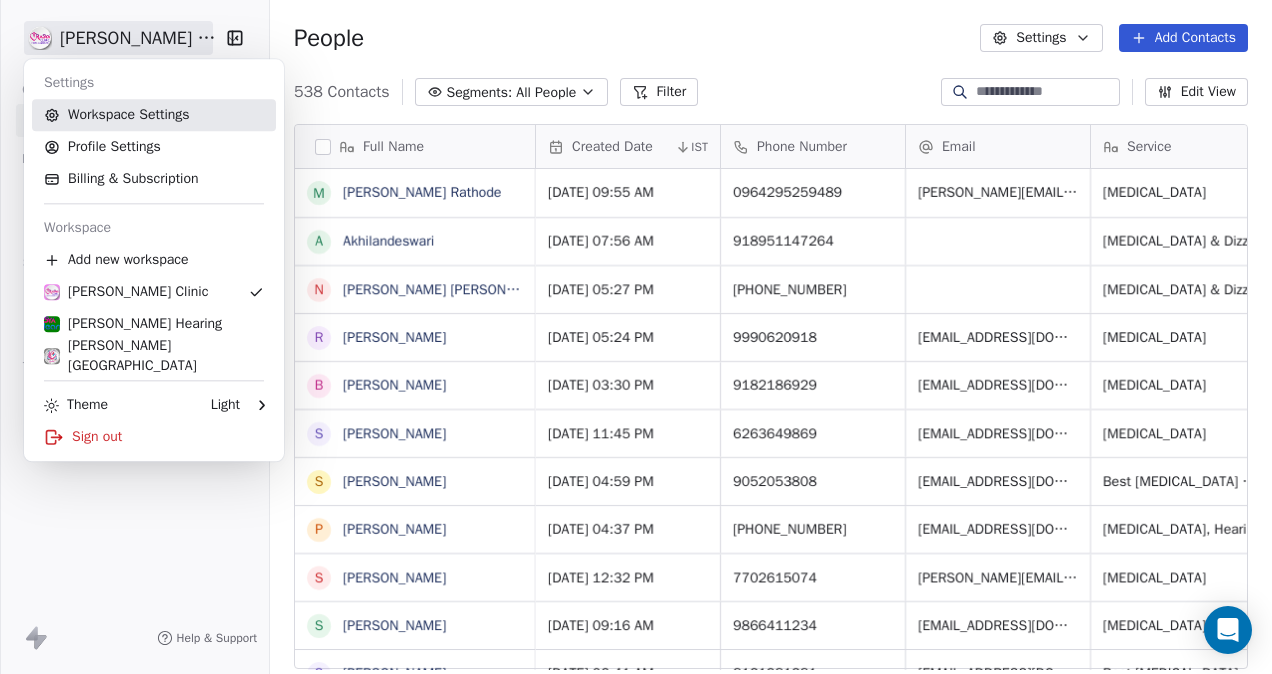 click on "Workspace Settings" at bounding box center (154, 115) 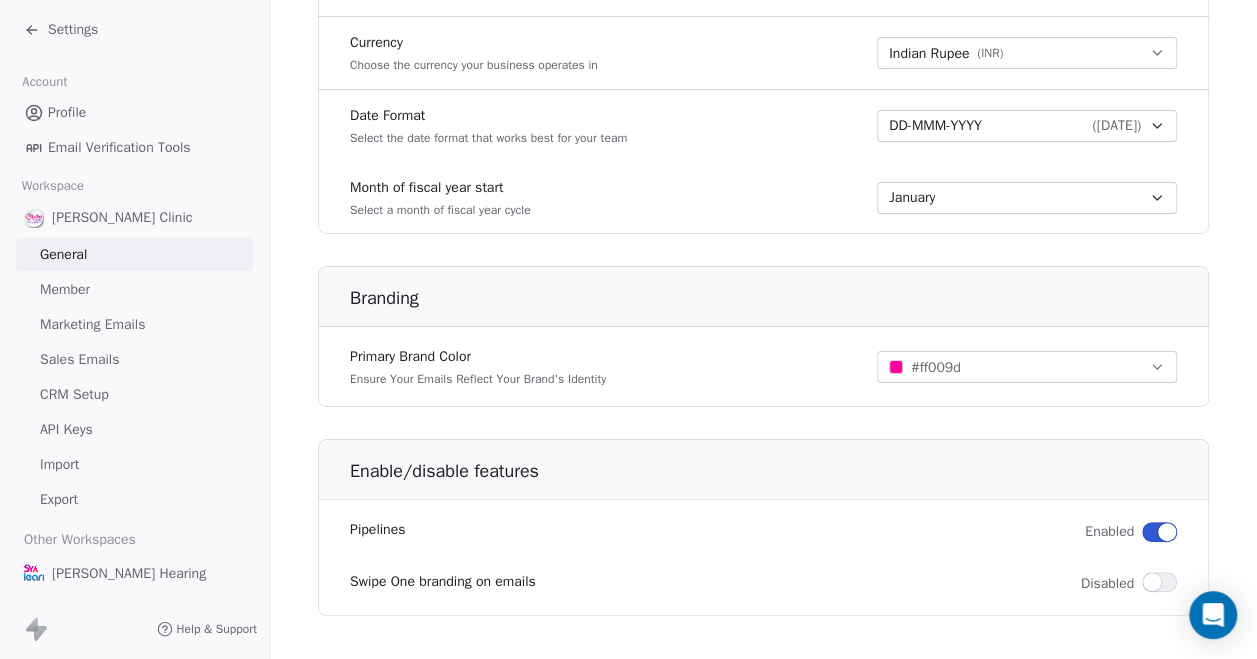 scroll, scrollTop: 1036, scrollLeft: 0, axis: vertical 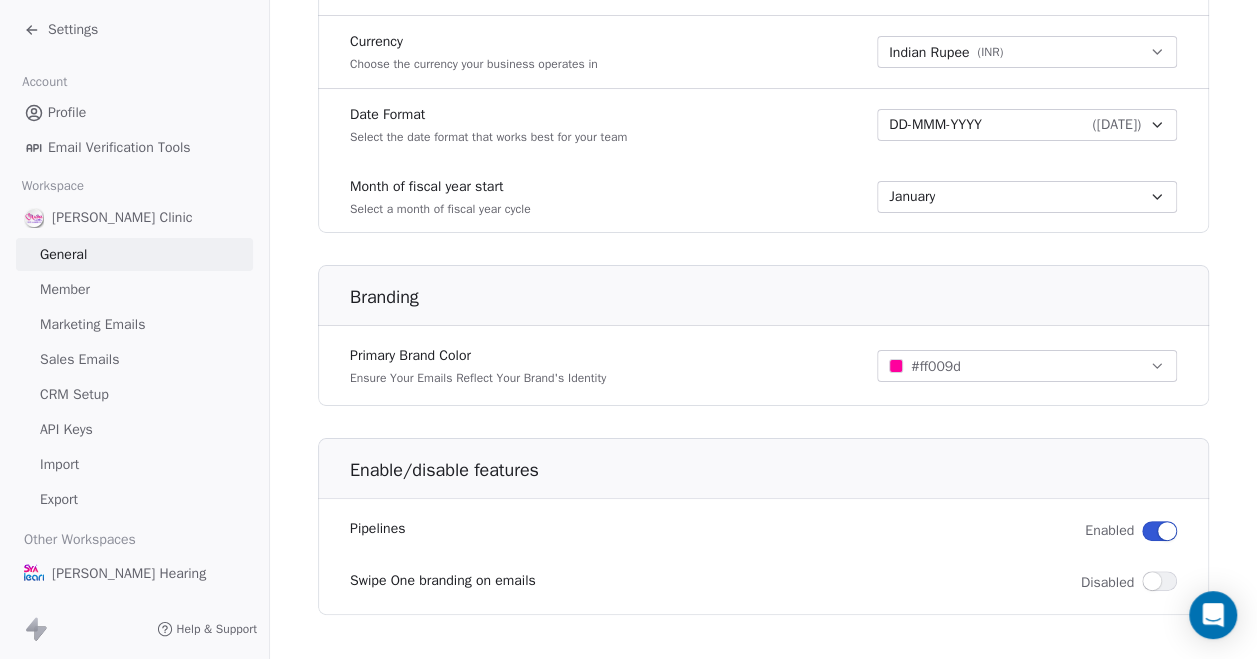 click on "Member" at bounding box center [134, 289] 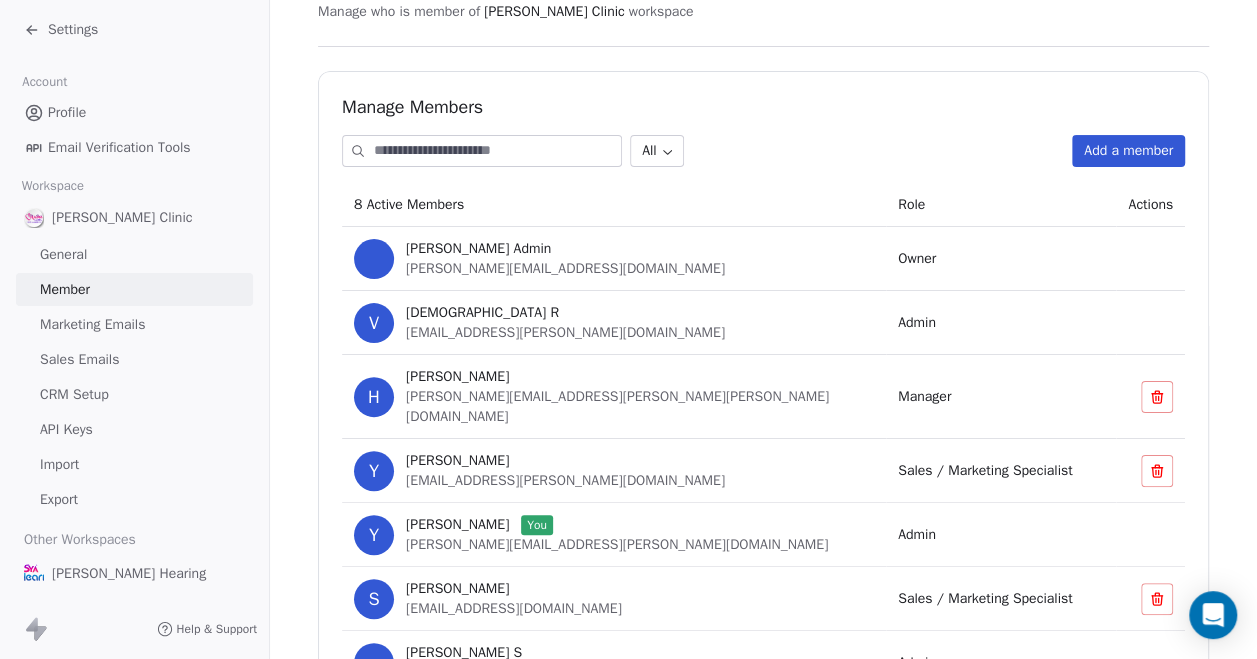scroll, scrollTop: 253, scrollLeft: 0, axis: vertical 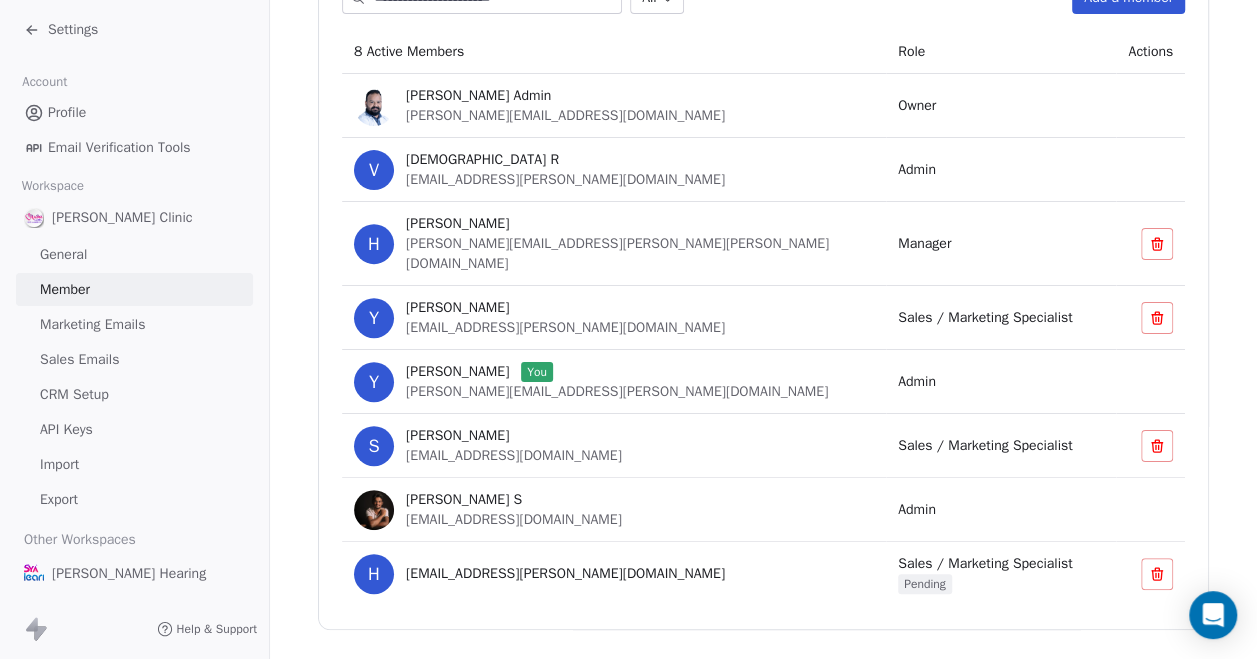 click 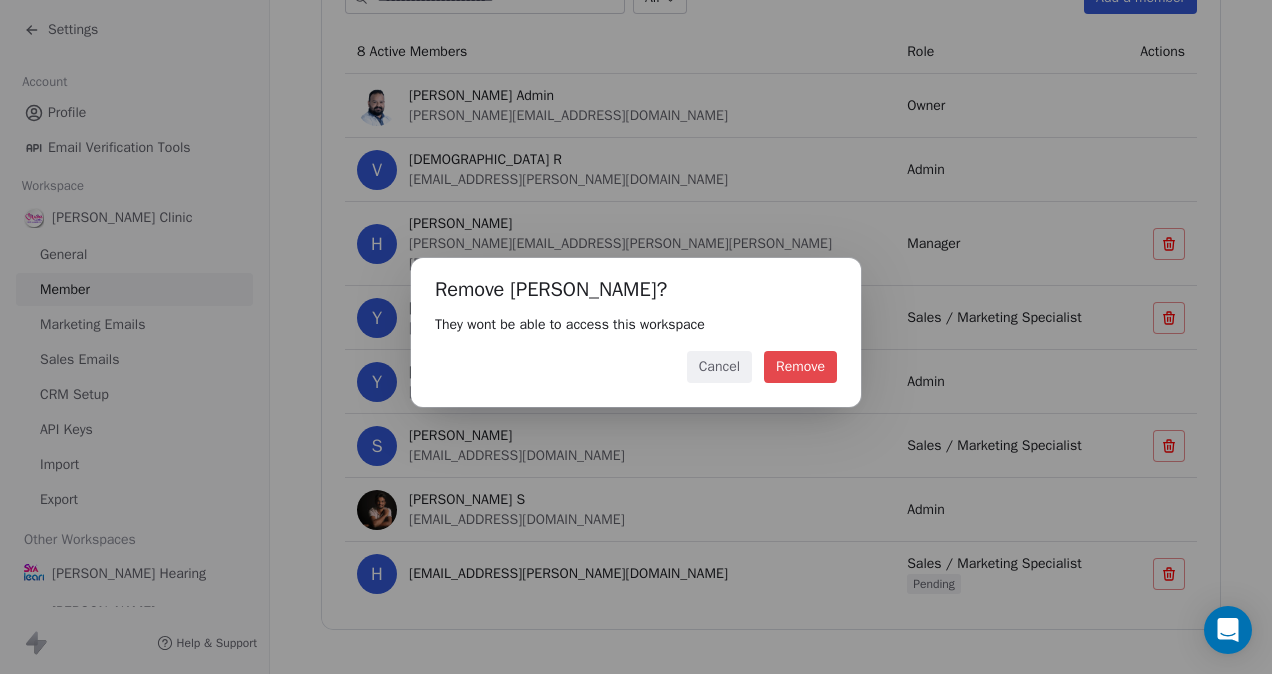 click on "Remove" at bounding box center [800, 367] 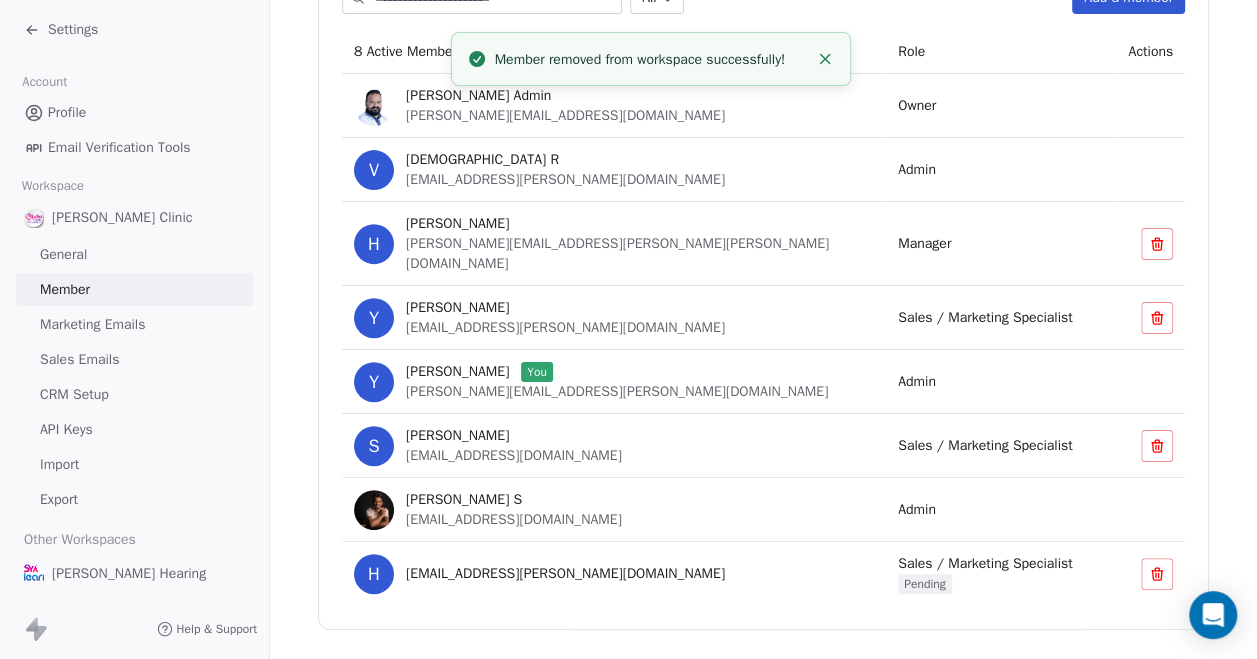 scroll, scrollTop: 189, scrollLeft: 0, axis: vertical 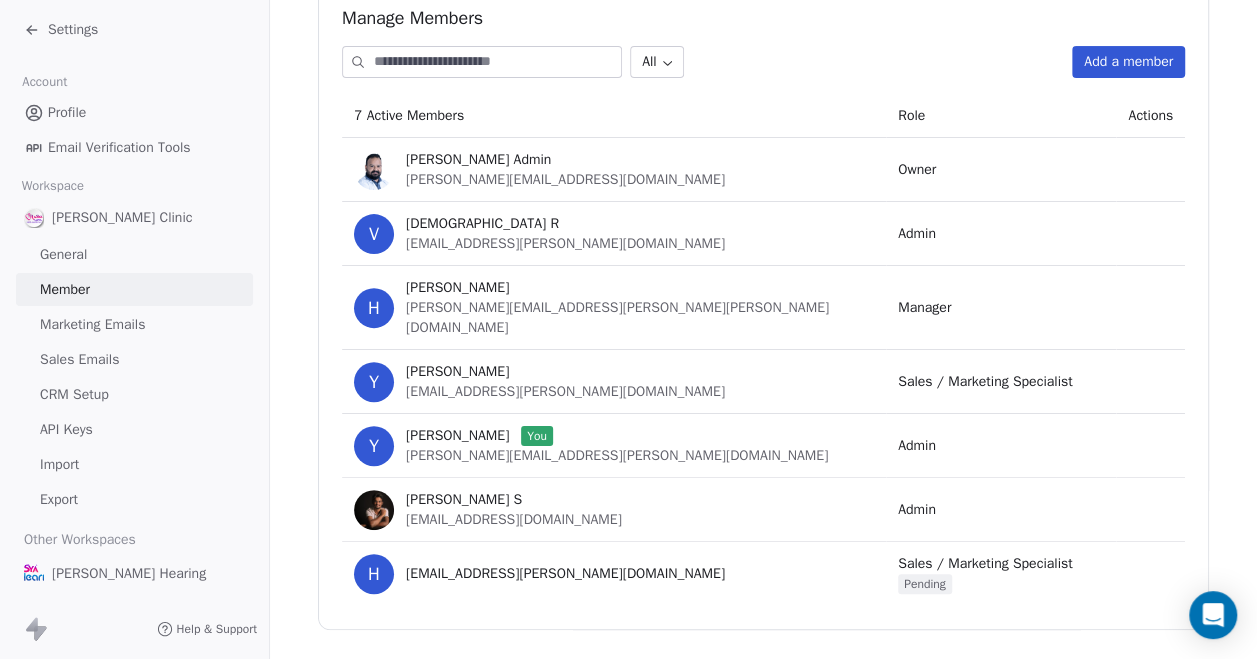 click 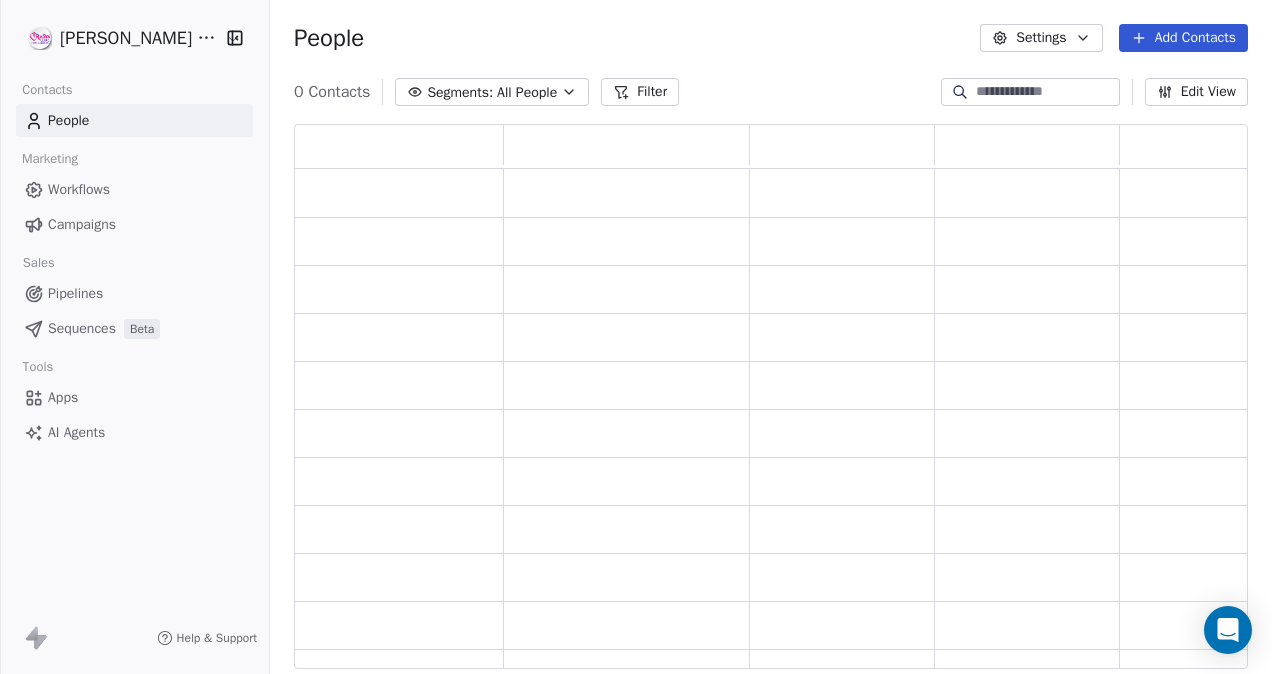 scroll, scrollTop: 16, scrollLeft: 16, axis: both 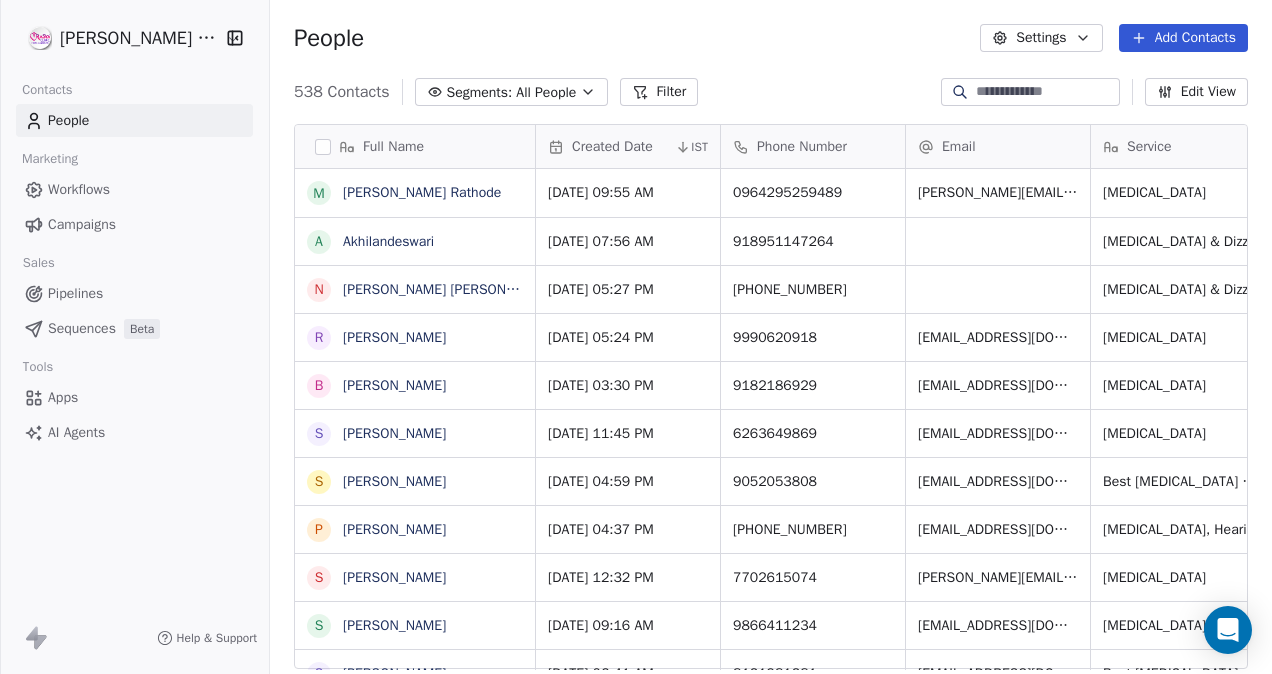 click on "Workflows" at bounding box center (79, 189) 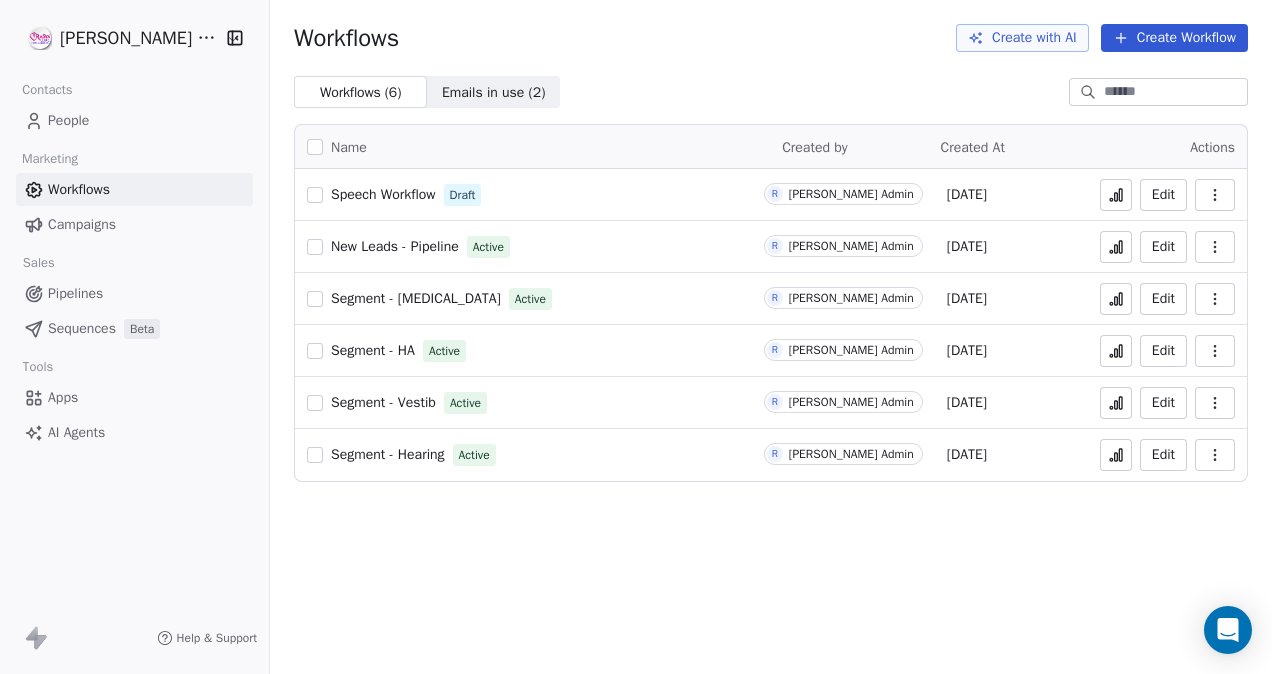 click on "People" at bounding box center (68, 120) 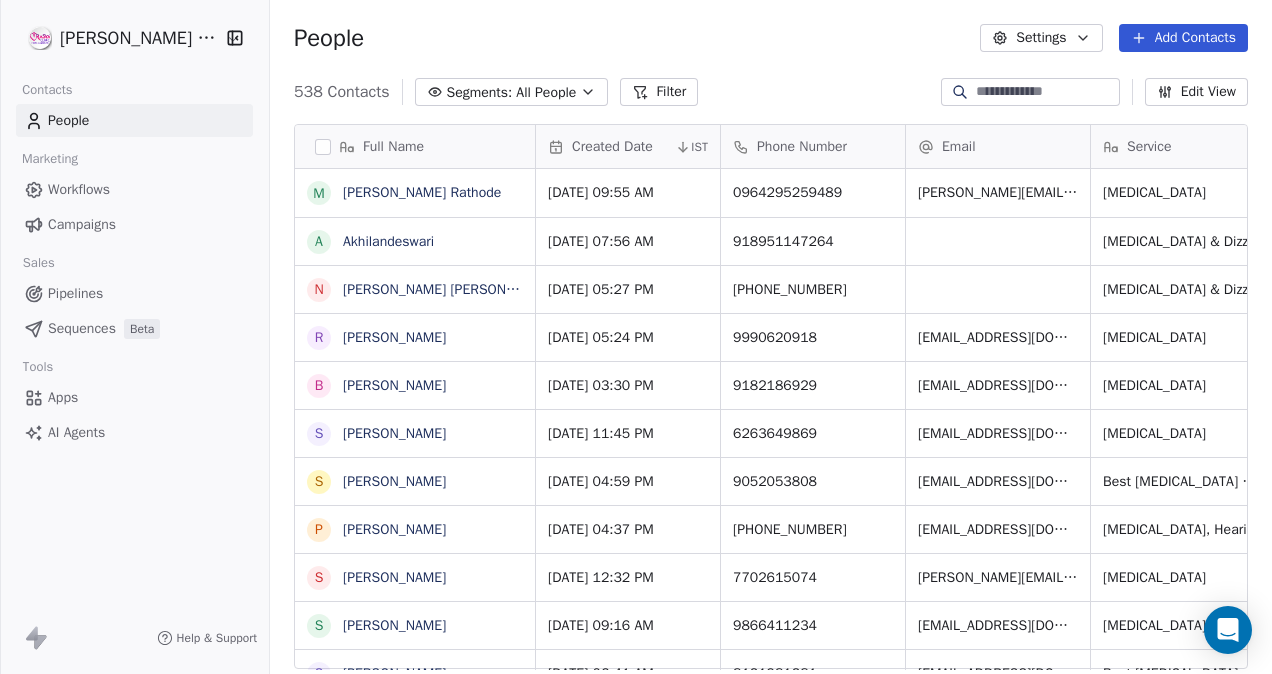 scroll, scrollTop: 16, scrollLeft: 16, axis: both 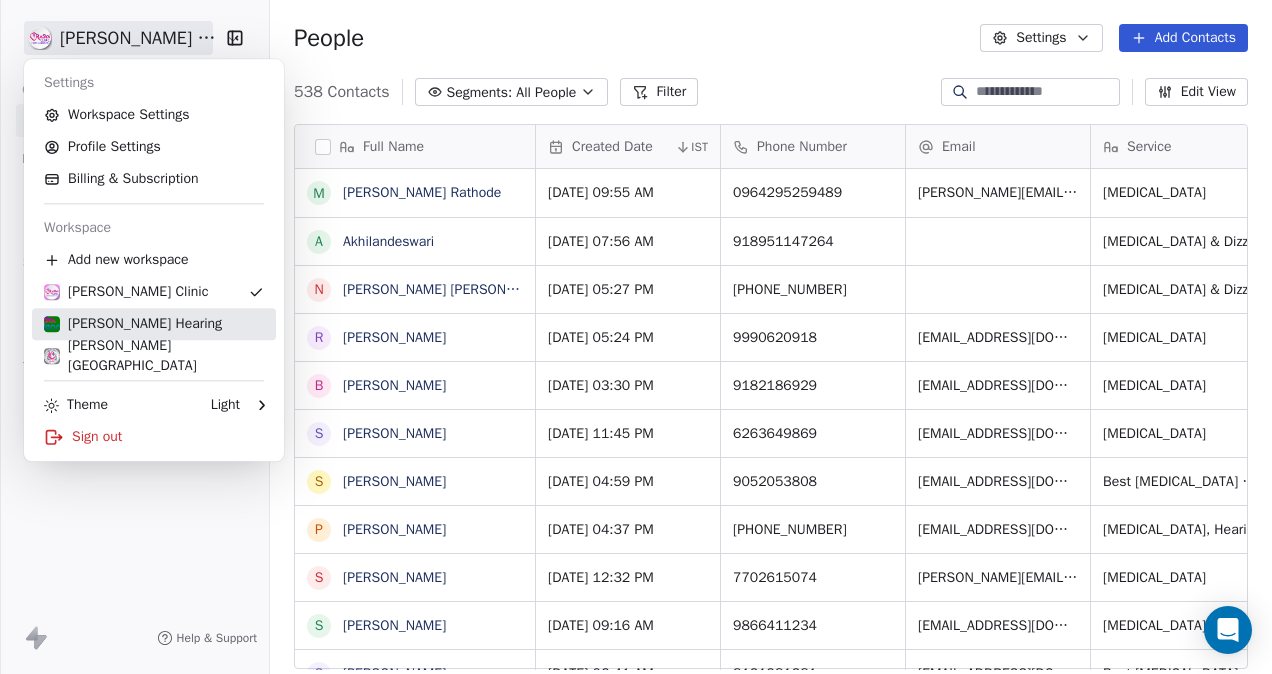 click on "[PERSON_NAME] Hearing" at bounding box center (154, 324) 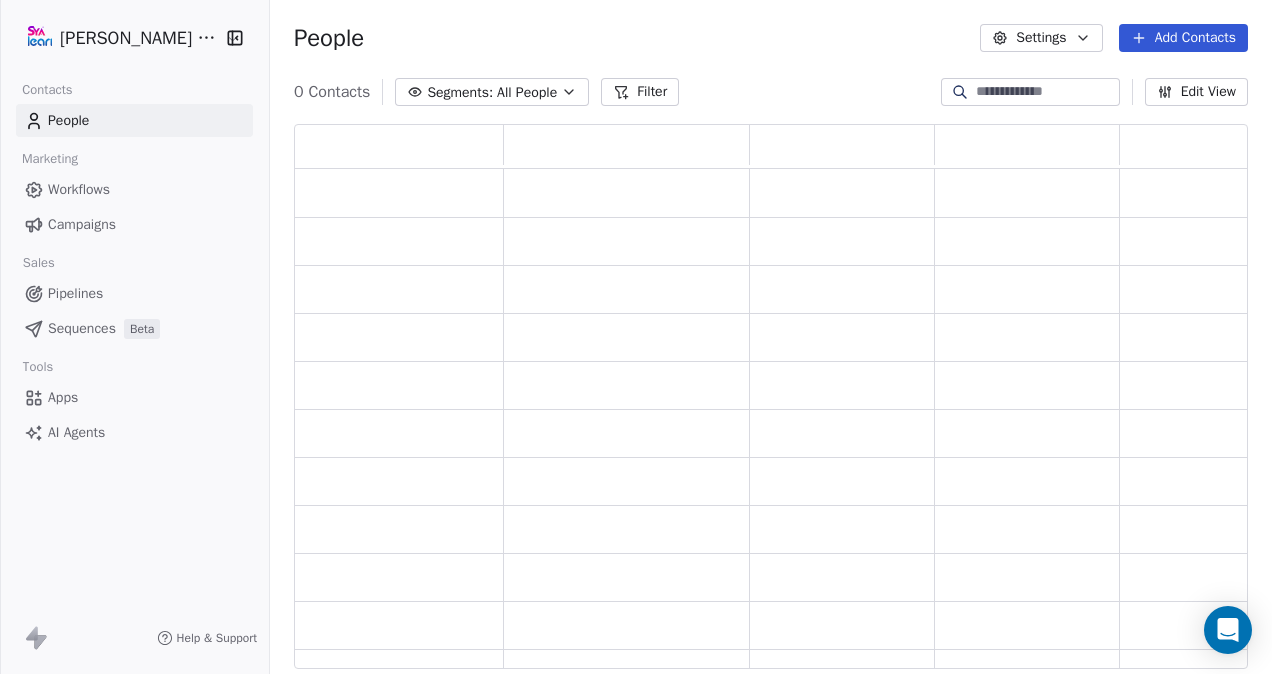 scroll, scrollTop: 16, scrollLeft: 16, axis: both 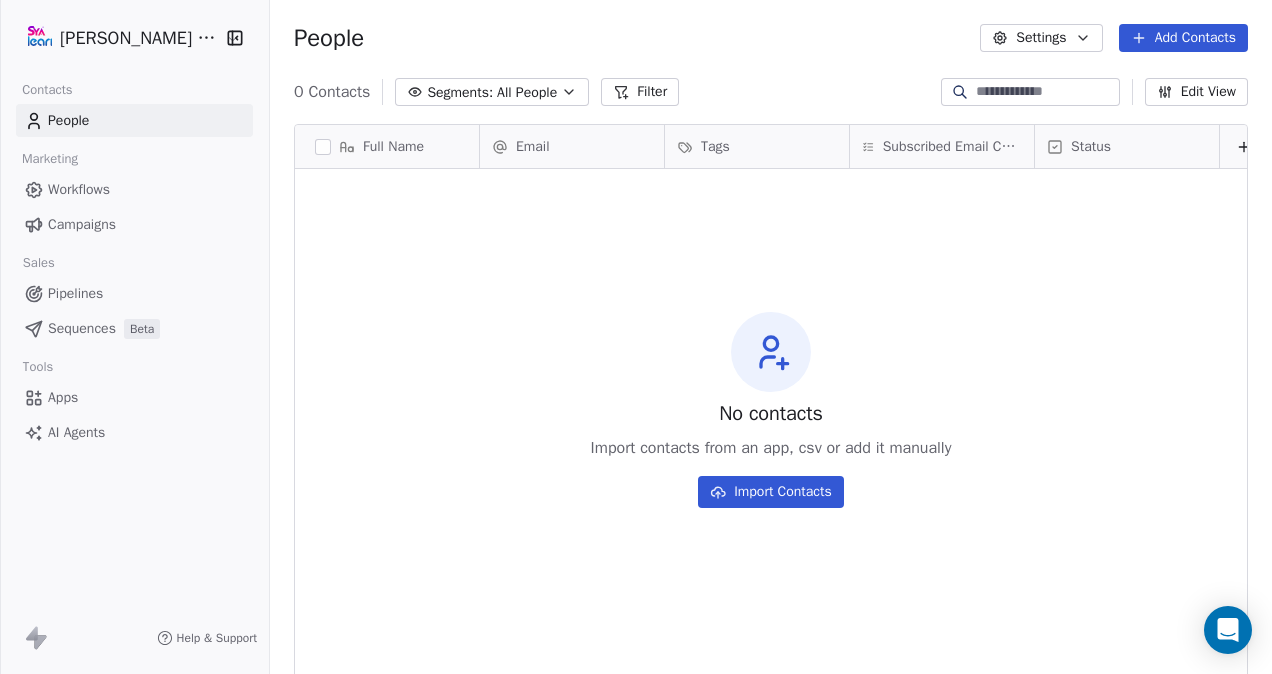 click on "[PERSON_NAME] Hearing Contacts People Marketing Workflows Campaigns Sales Pipelines Sequences Beta Tools Apps AI Agents Help & Support People Settings  Add Contacts 0 Contacts Segments: All People Filter  Edit View Tag Add to Sequence Export Full Name Email Tags Subscribed Email Categories Status
To pick up a draggable item, press the space bar.
While dragging, use the arrow keys to move the item.
Press space again to drop the item in its new position, or press escape to cancel.
No contacts Import contacts from an app, csv or add it manually   Import Contacts" at bounding box center [636, 337] 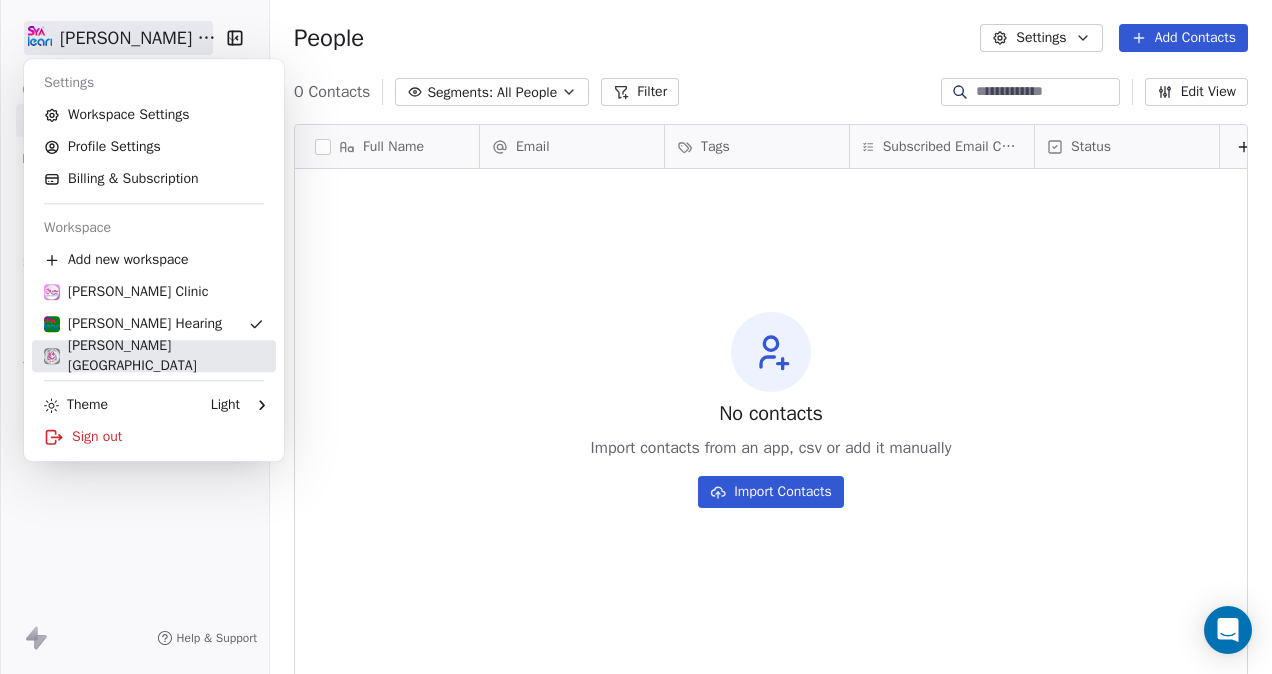 click on "[PERSON_NAME][GEOGRAPHIC_DATA]" at bounding box center [154, 356] 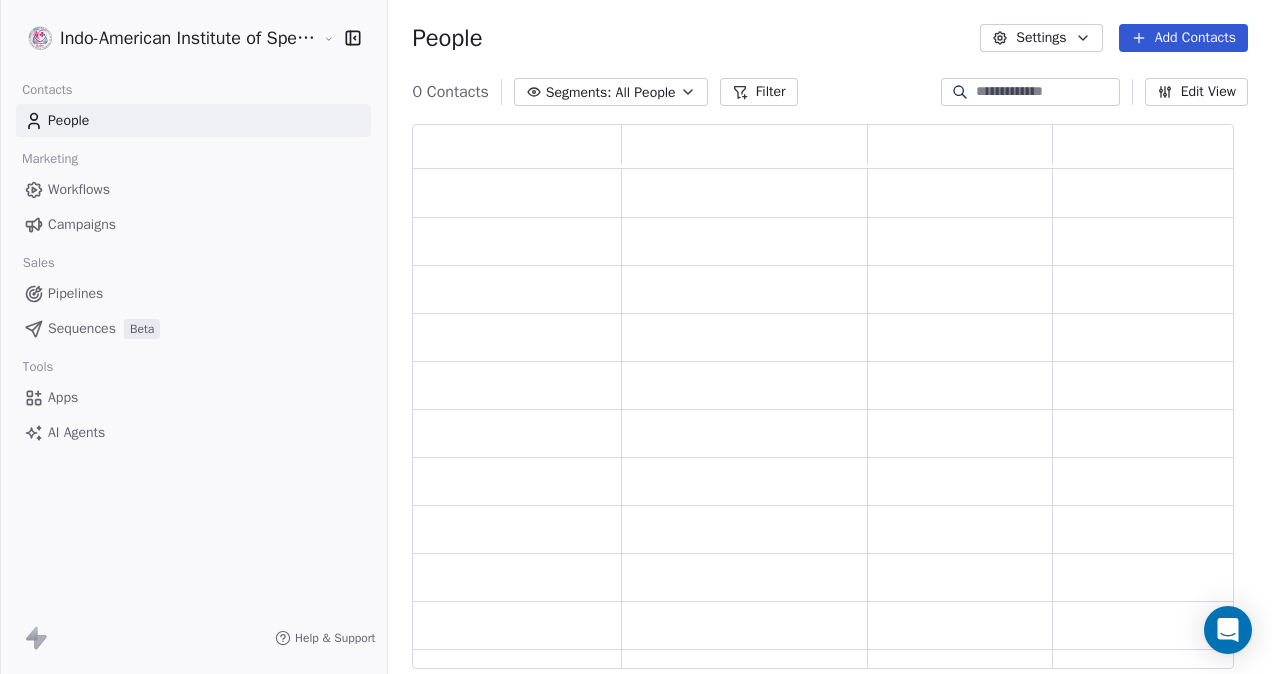 scroll, scrollTop: 16, scrollLeft: 17, axis: both 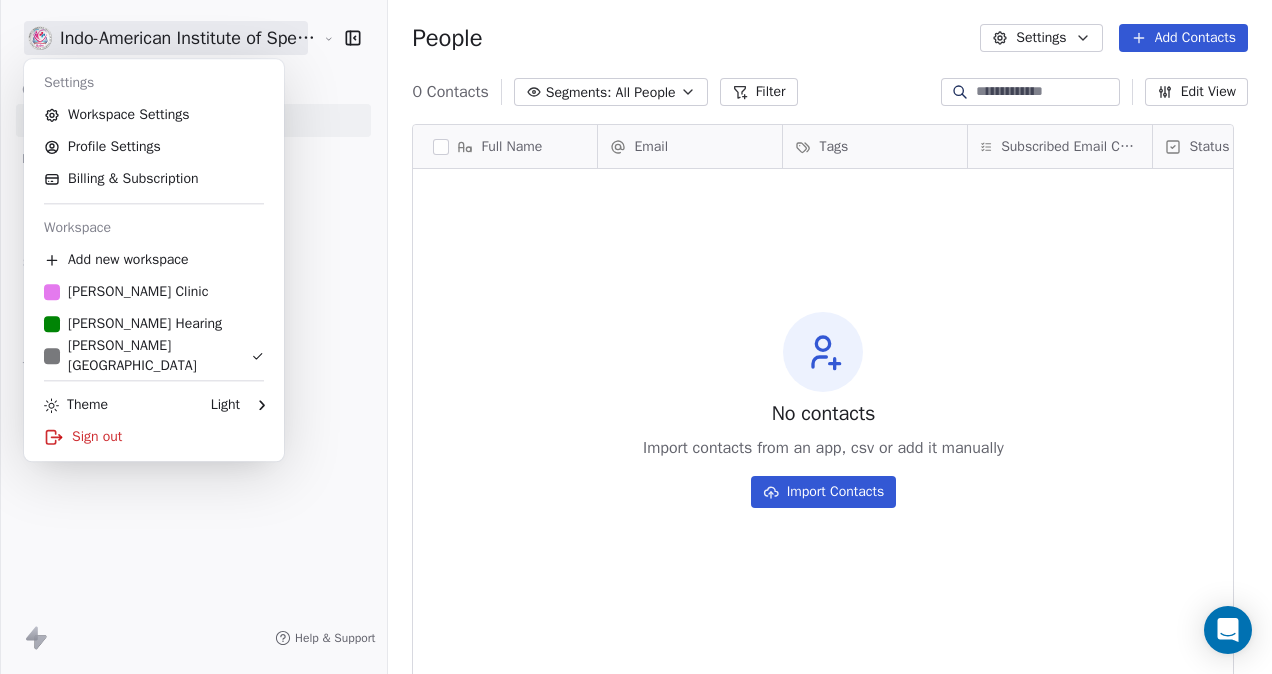 click on "Indo-American Institute of Speech, Hearing & Balance Contacts People Marketing Workflows Campaigns Sales Pipelines Sequences Beta Tools Apps AI Agents Help & Support People Settings  Add Contacts 0 Contacts Segments: All People Filter  Edit View Tag Add to Sequence Export Full Name Email Tags Subscribed Email Categories Status
To pick up a draggable item, press the space bar.
While dragging, use the arrow keys to move the item.
Press space again to drop the item in its new position, or press escape to cancel.
No contacts Import contacts from an app, csv or add it manually   Import Contacts
Settings Workspace Settings Profile Settings Billing & Subscription   Workspace Add new workspace [PERSON_NAME] Clinic [PERSON_NAME] Hearing [PERSON_NAME] Institute Theme Light Sign out" at bounding box center [636, 337] 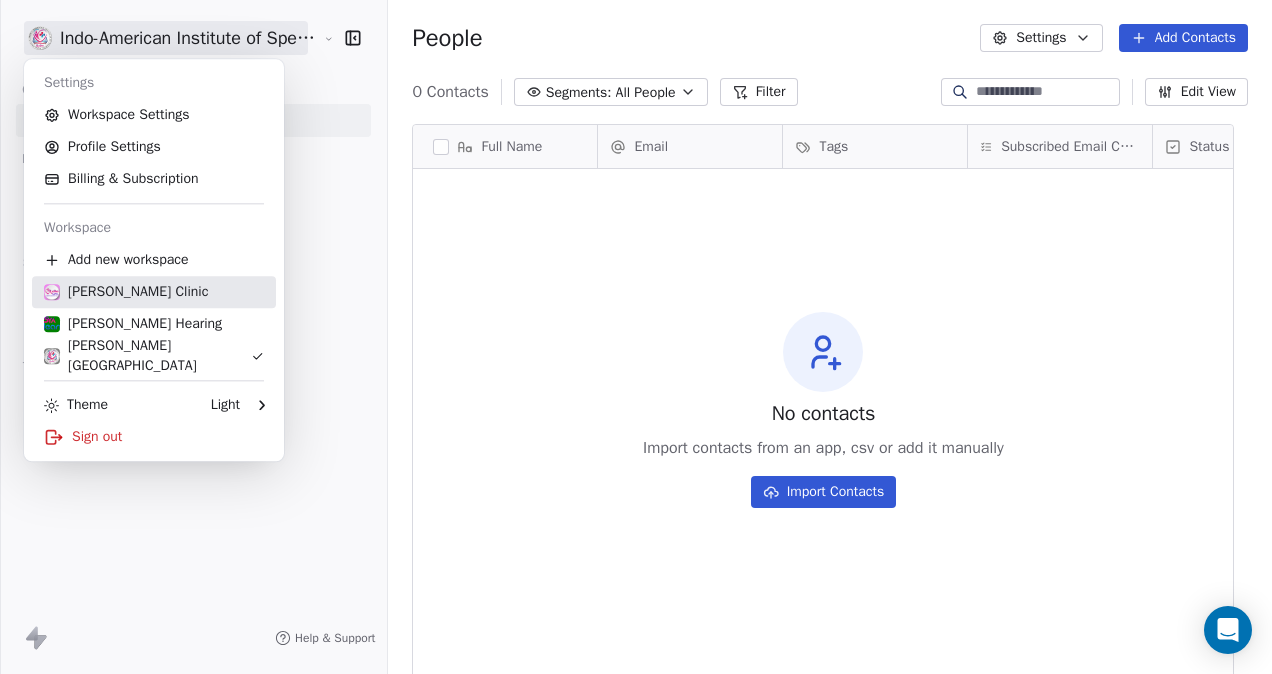 click on "[PERSON_NAME] Clinic" at bounding box center (126, 292) 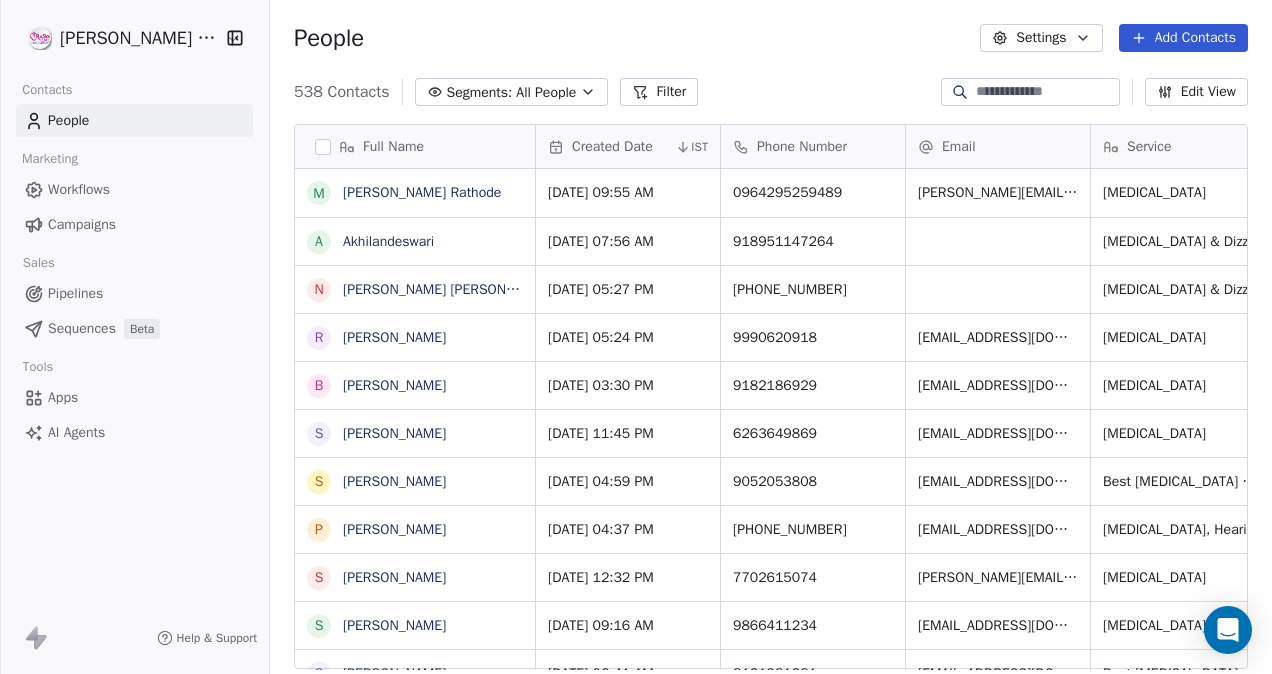 scroll, scrollTop: 16, scrollLeft: 16, axis: both 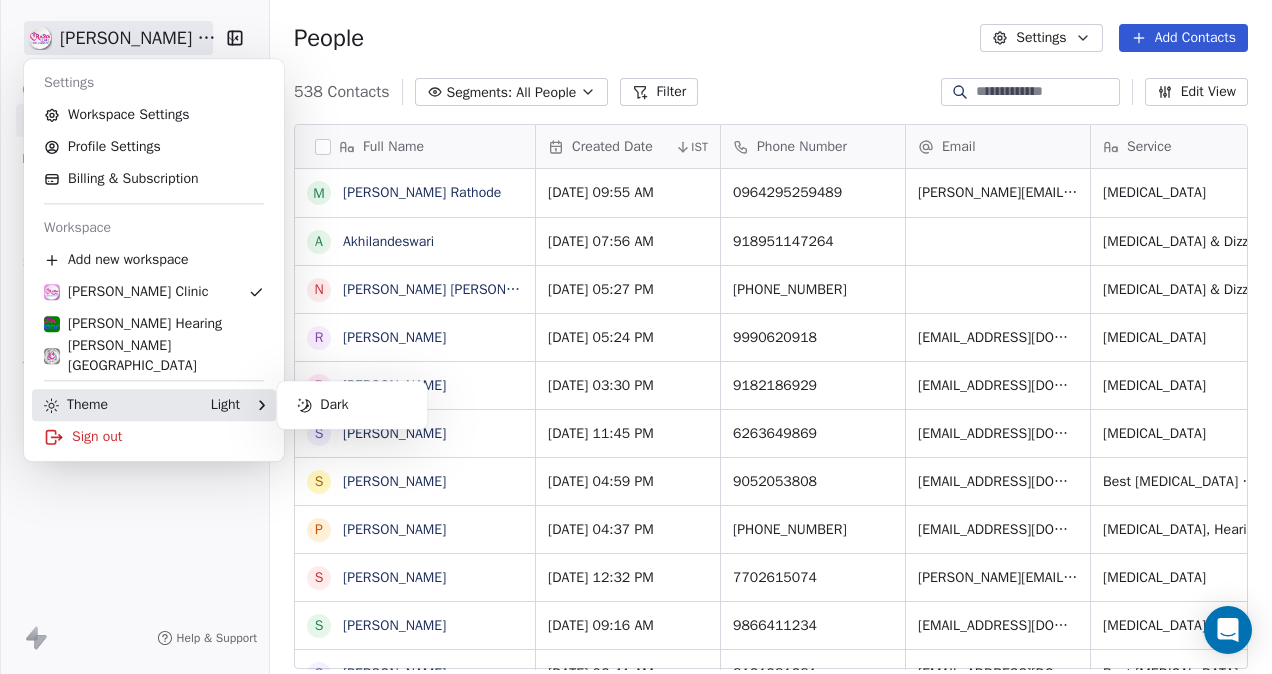 click on "Light" at bounding box center (225, 405) 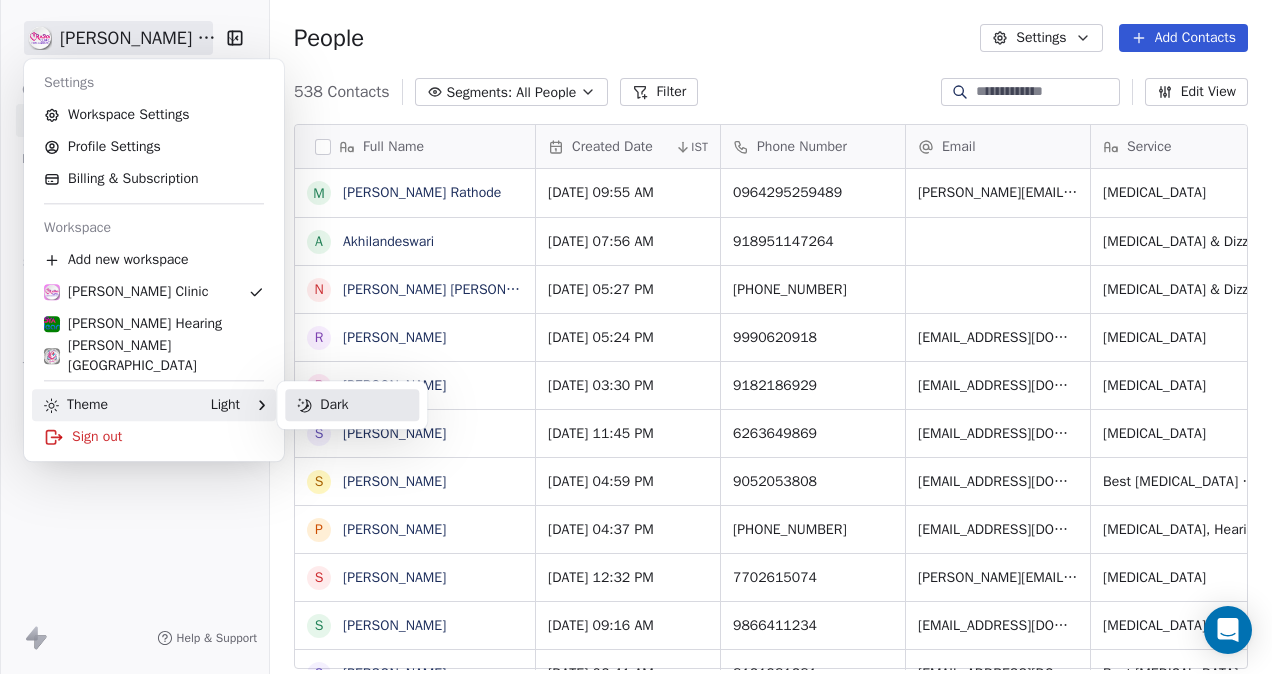 click on "Dark" at bounding box center (352, 405) 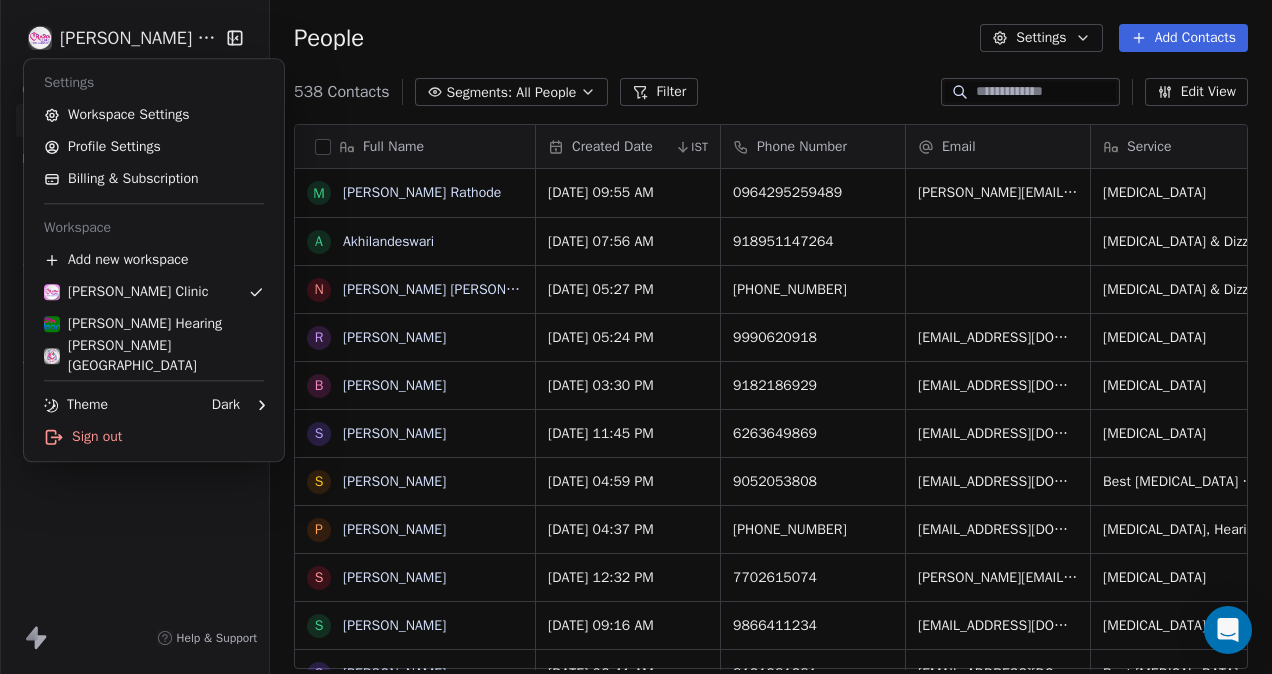 click on "[PERSON_NAME] Clinic Contacts People Marketing Workflows Campaigns Sales Pipelines Sequences Beta Tools Apps AI Agents Help & Support People Settings  Add Contacts 538 Contacts Segments: All People Filter  Edit View Tag Add to Sequence Export Full Name M [PERSON_NAME] Rathode A Akhilandeswari N [PERSON_NAME] [PERSON_NAME] R [PERSON_NAME] B [PERSON_NAME] S [PERSON_NAME] S [PERSON_NAME] P [PERSON_NAME] [PERSON_NAME] [PERSON_NAME] S [PERSON_NAME] A [PERSON_NAME] K K [PERSON_NAME] E [PERSON_NAME] [PERSON_NAME] S [PERSON_NAME] [PERSON_NAME] [PERSON_NAME] S [PERSON_NAME] B Bhi Bhai R [PERSON_NAME] R [PERSON_NAME] A [PERSON_NAME] [PERSON_NAME] R [PERSON_NAME] D [PERSON_NAME] [PERSON_NAME] S [PERSON_NAME] [PERSON_NAME] J [PERSON_NAME] [PERSON_NAME] S [PERSON_NAME] R [PERSON_NAME] Created Date IST Phone Number Email Service Tags Status Appointment Time [DATE] 09:55 AM 0964295259489 [PERSON_NAME][EMAIL_ADDRESS][DOMAIN_NAME] [MEDICAL_DATA] [MEDICAL_DATA] Closed Won [DATE] 07:56 AM 918951147264 [MEDICAL_DATA] & Dizziness Vestib Decision Pending Lead" at bounding box center [636, 337] 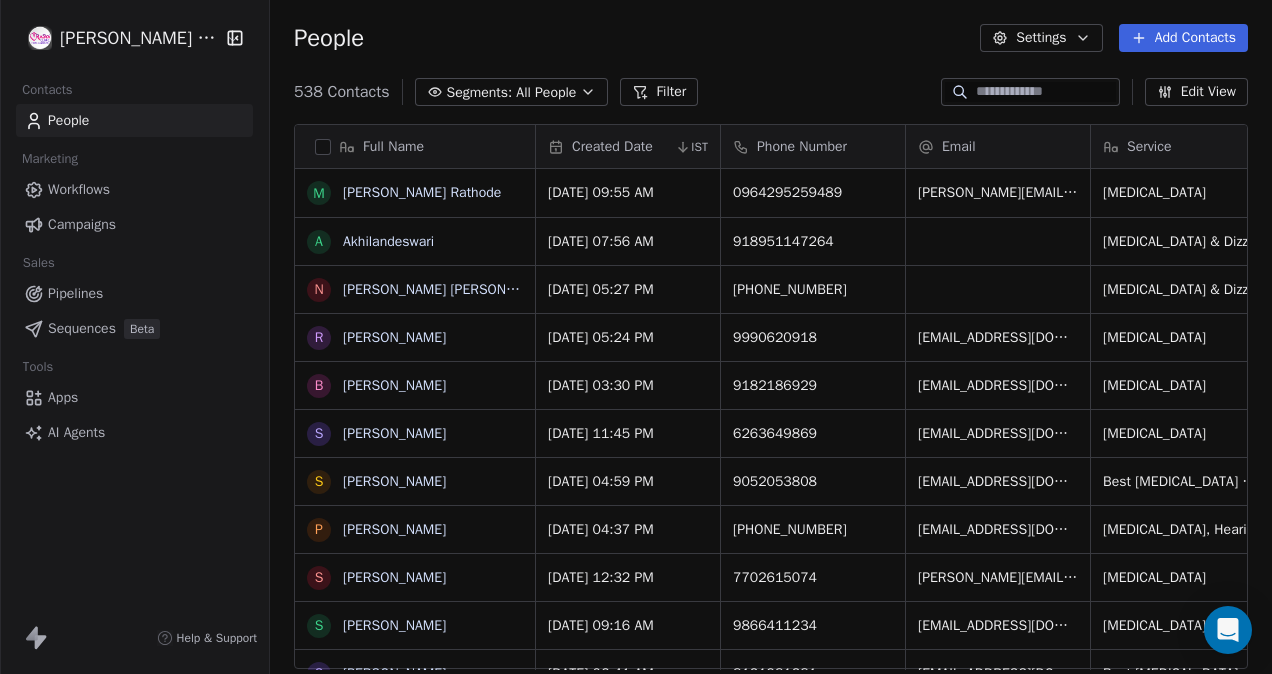 type 